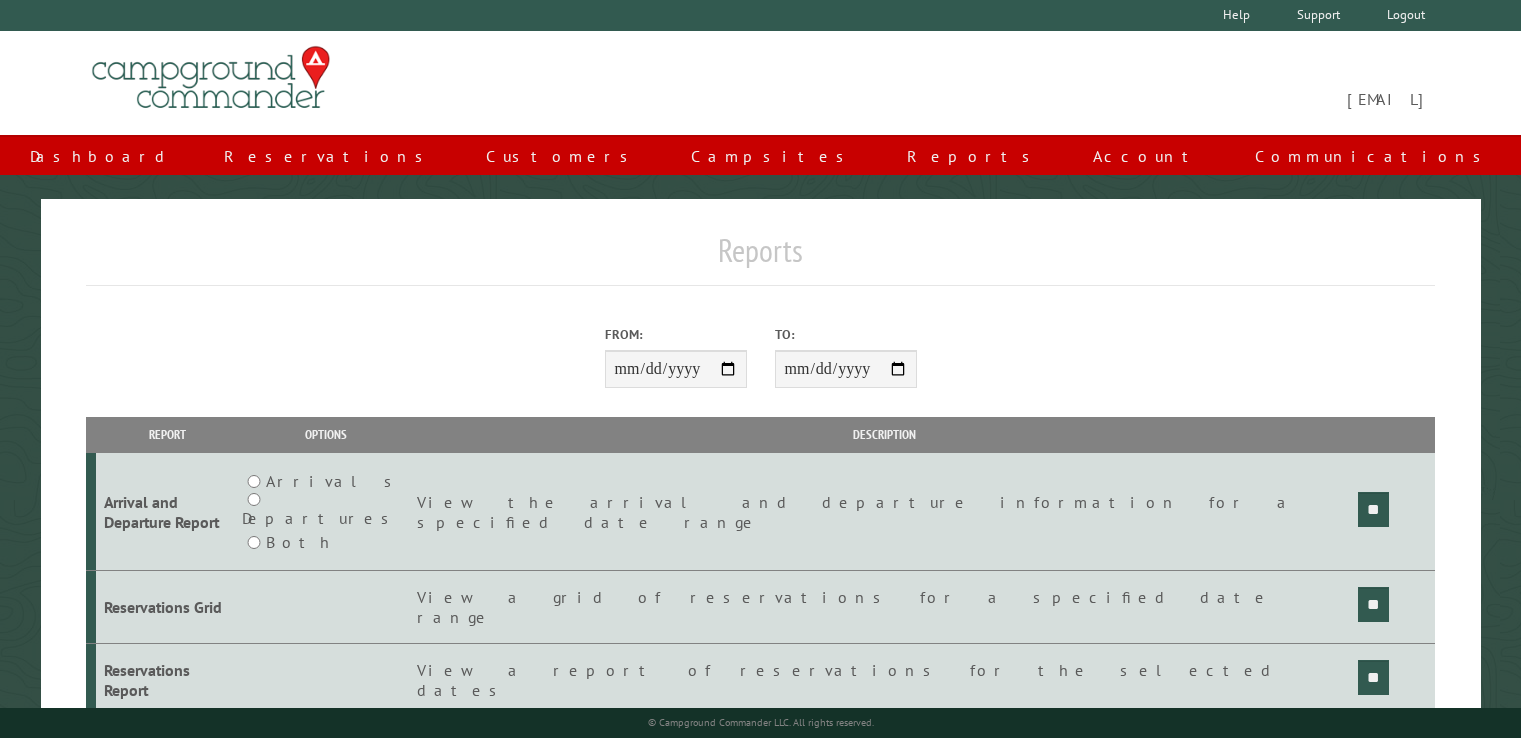 scroll, scrollTop: 0, scrollLeft: 0, axis: both 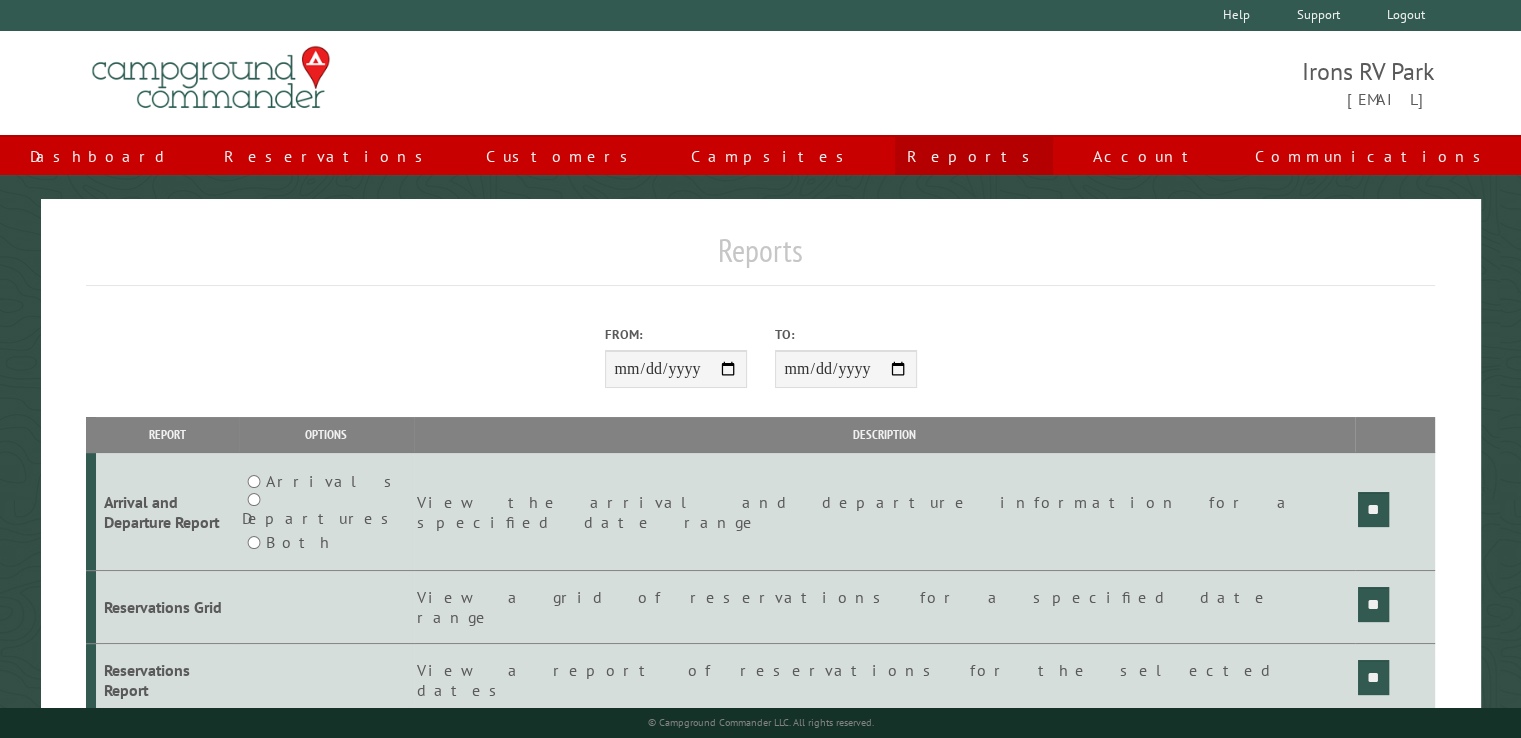 click on "Reports" at bounding box center [974, 156] 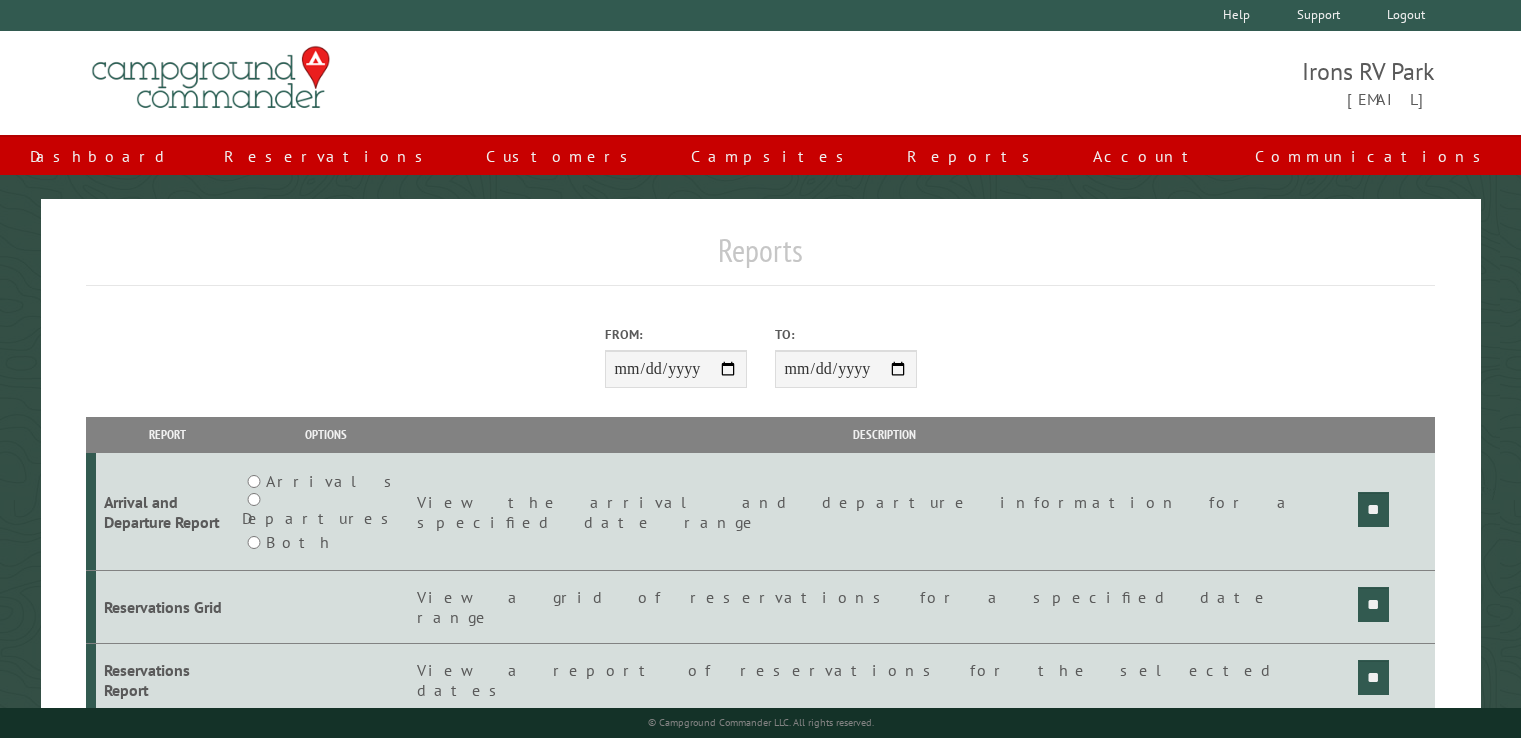 scroll, scrollTop: 0, scrollLeft: 0, axis: both 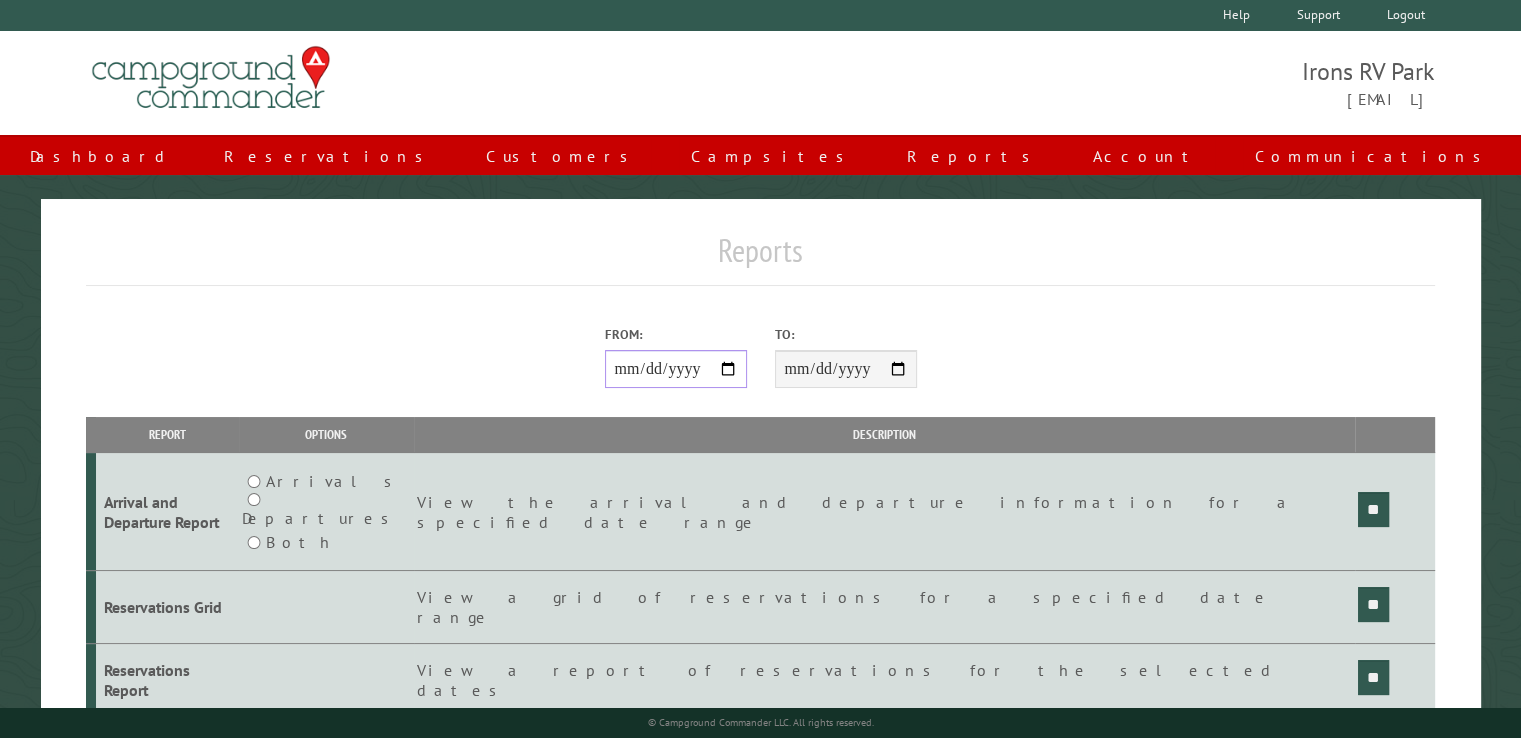 click on "From:" at bounding box center (676, 369) 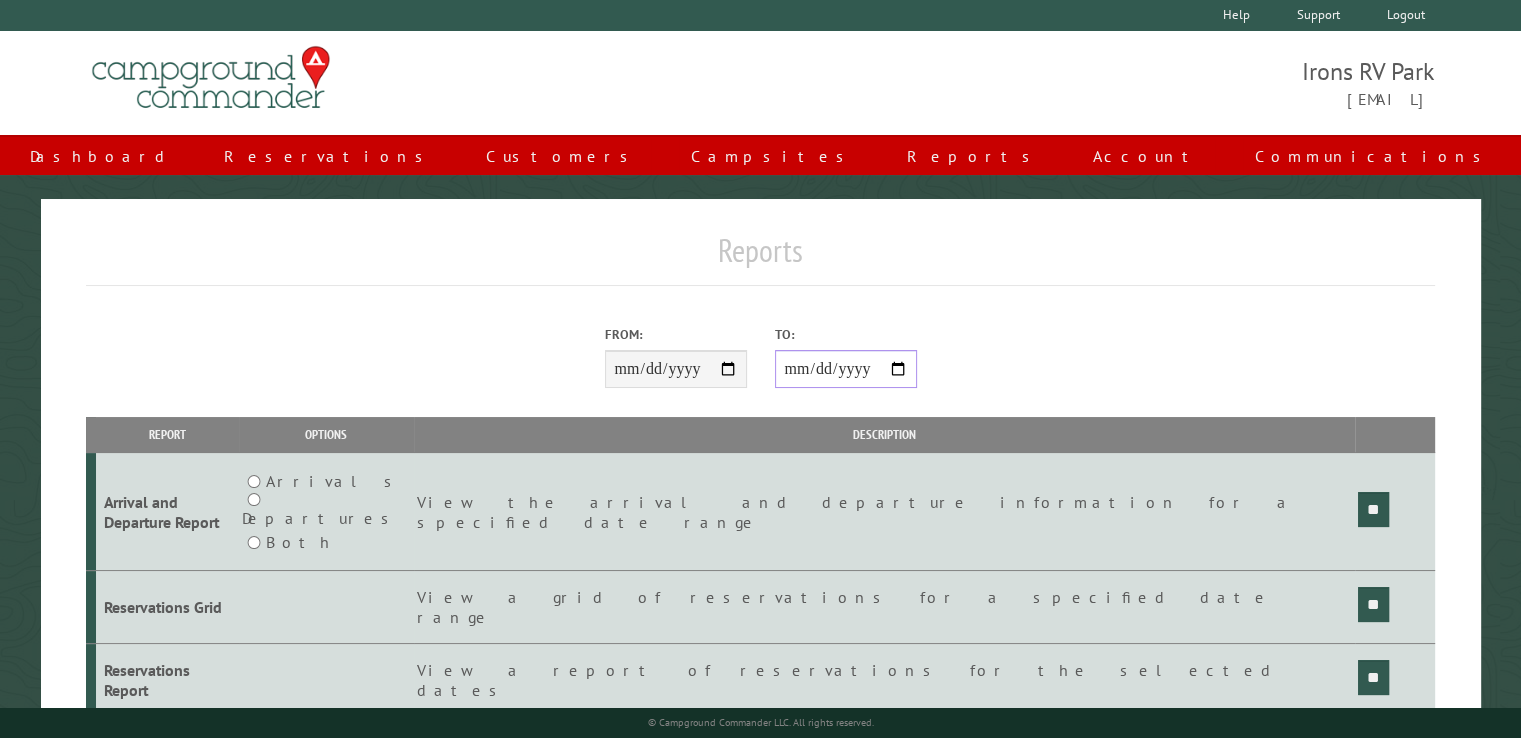 click on "**********" at bounding box center (846, 369) 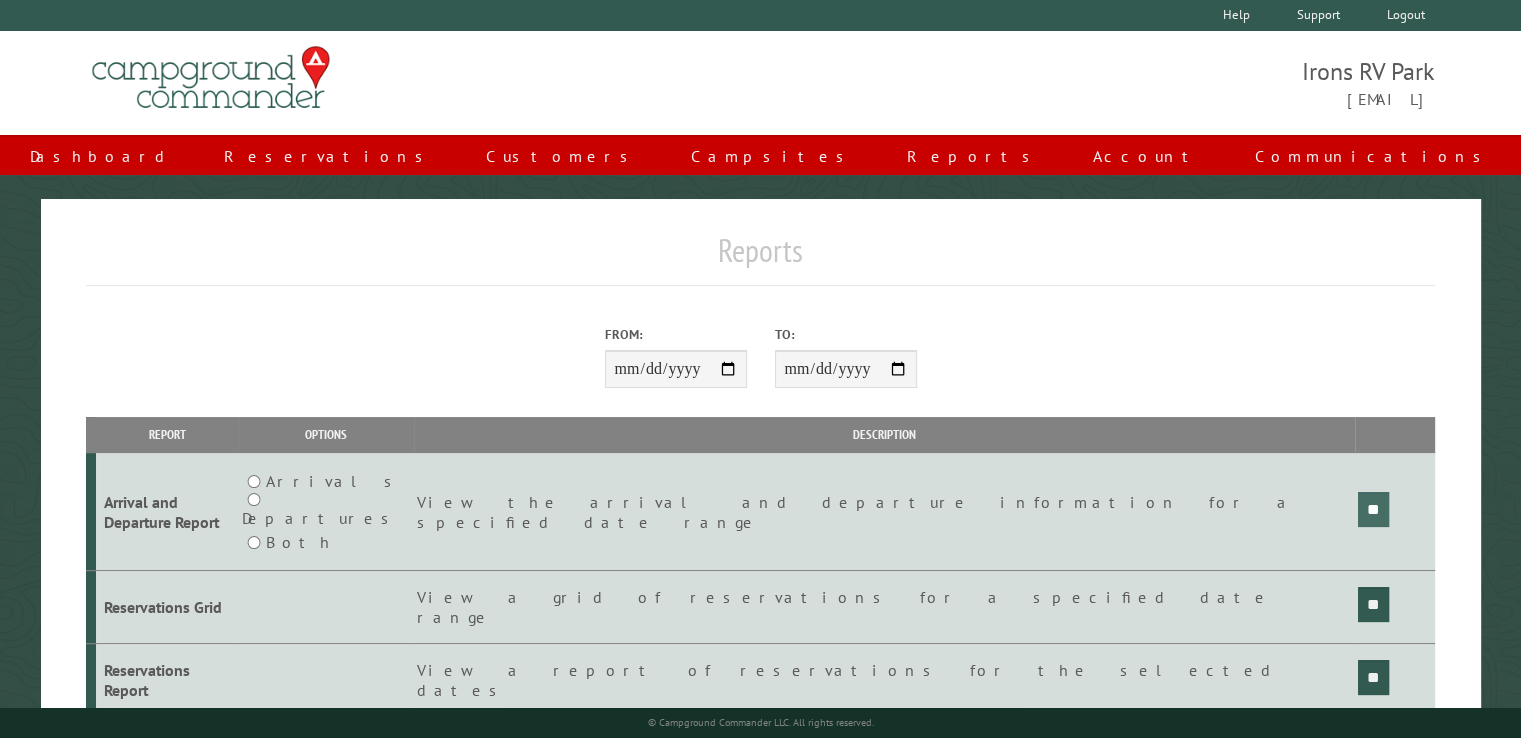 click on "**" at bounding box center [1373, 509] 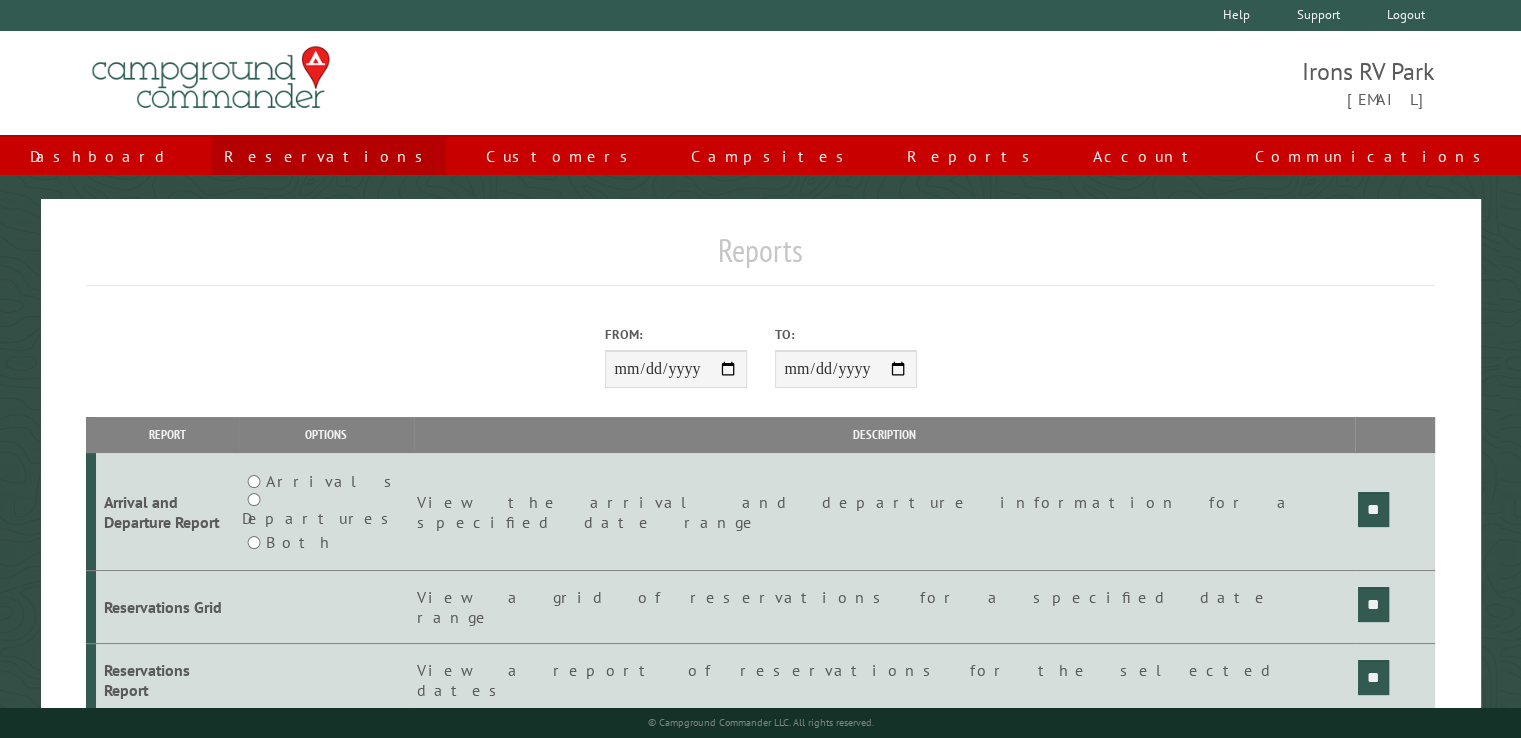 click on "Reservations" at bounding box center [329, 156] 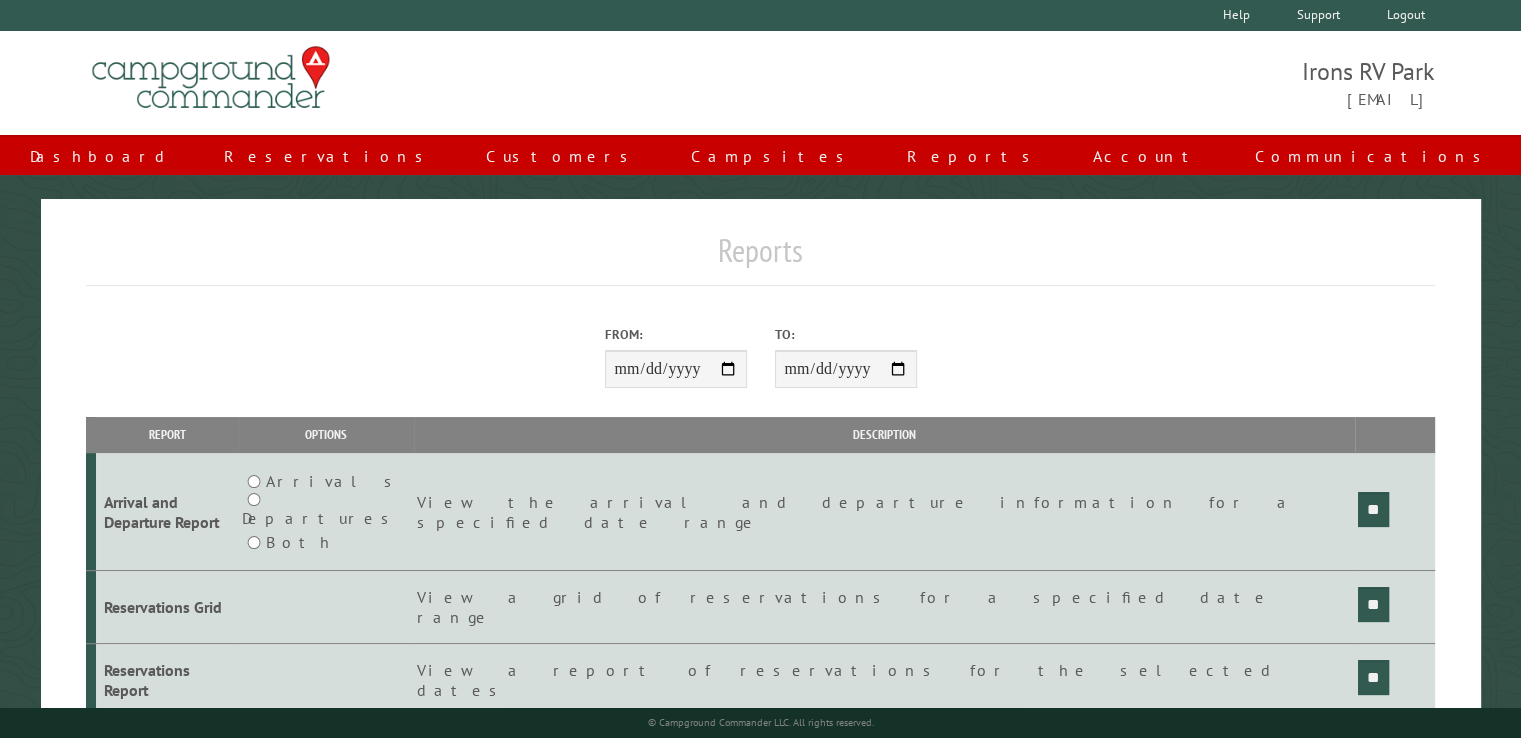 click on "**********" at bounding box center [760, 351] 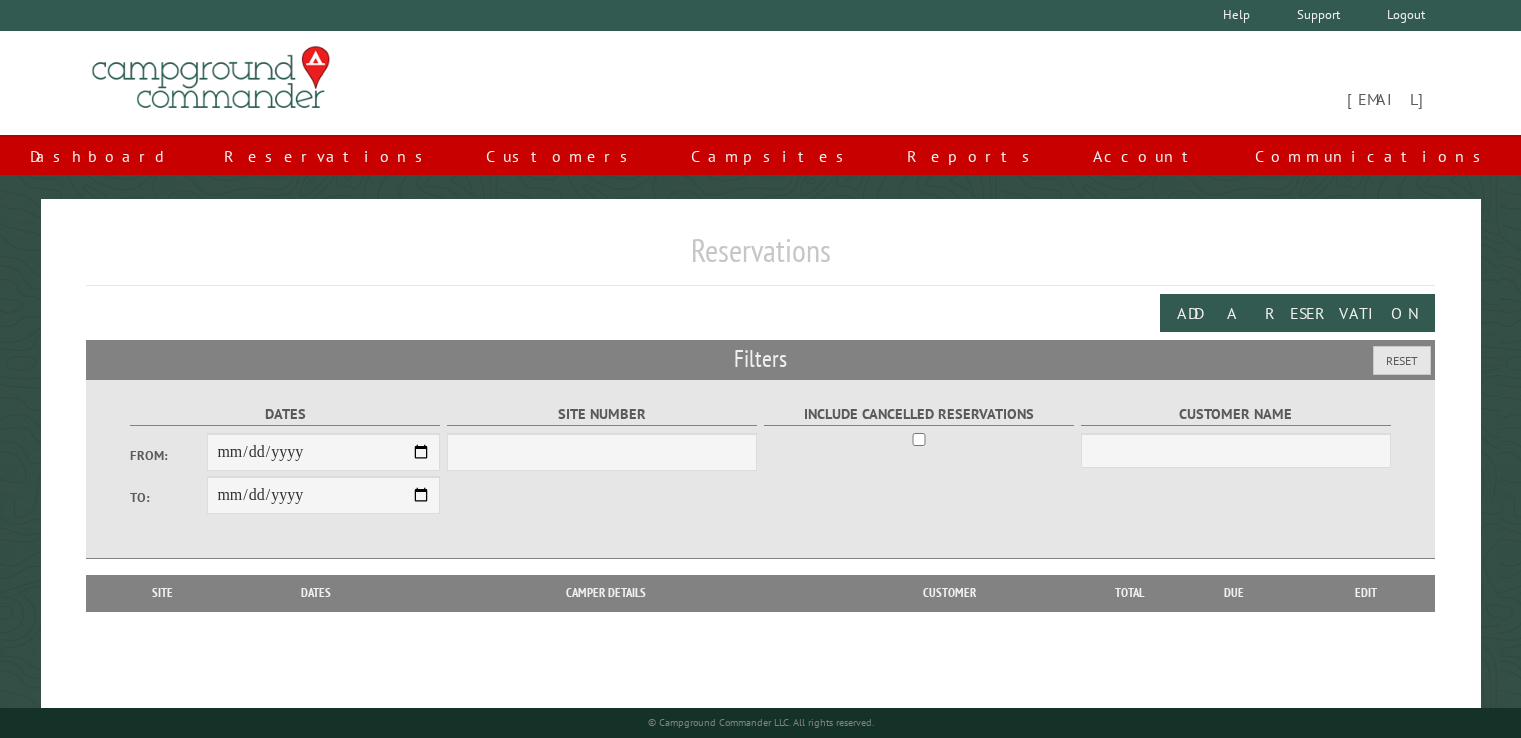 scroll, scrollTop: 0, scrollLeft: 0, axis: both 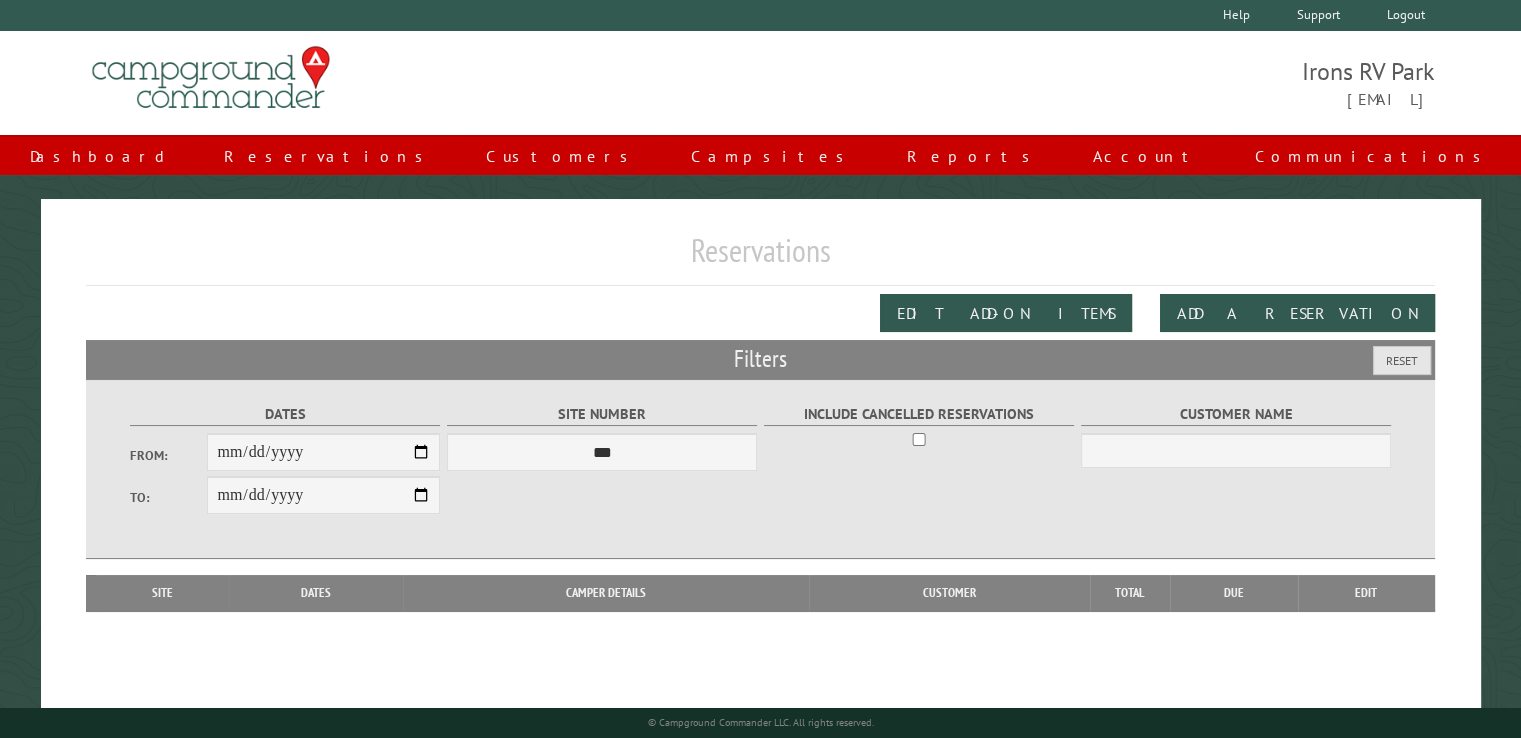 click on "Reservations" at bounding box center [760, 258] 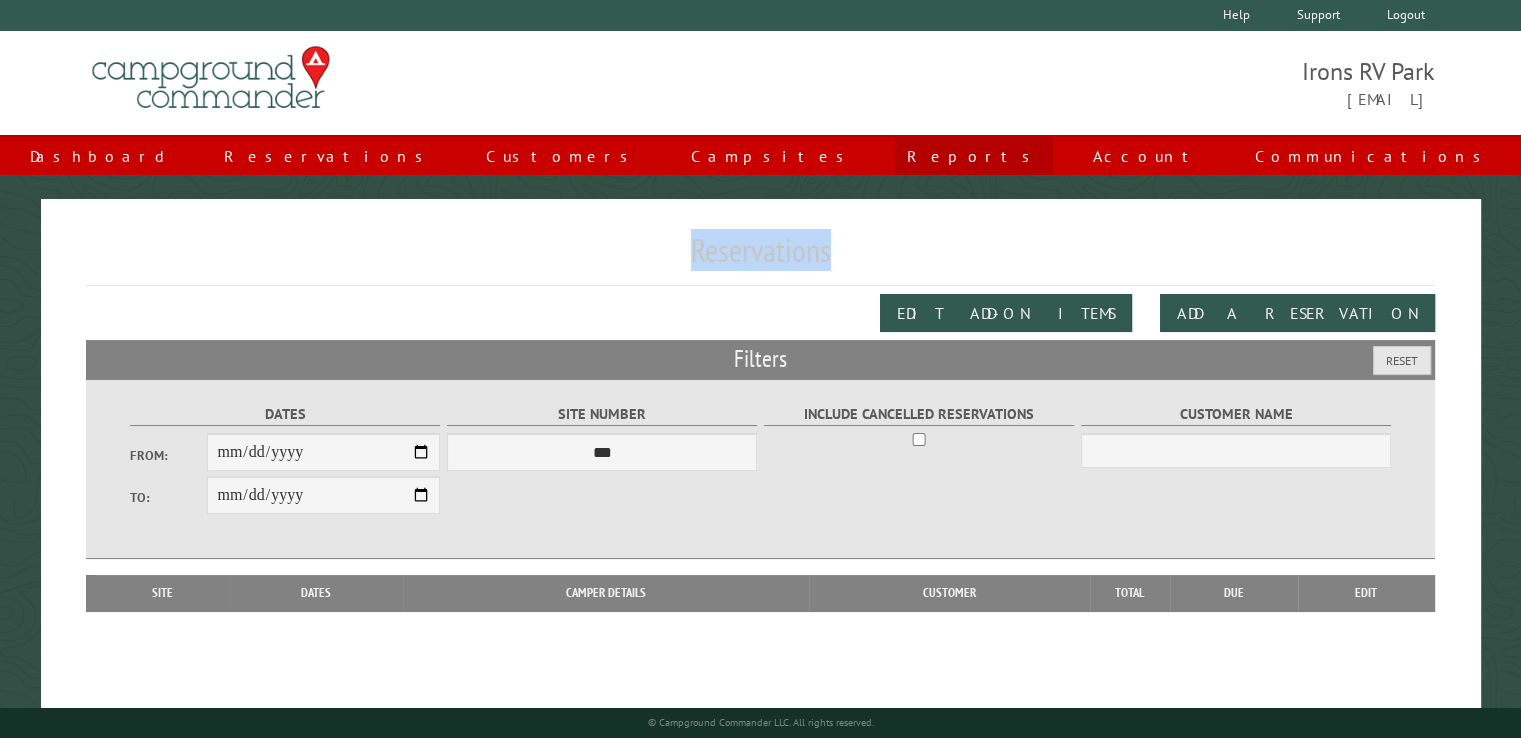 click on "Reports" at bounding box center (974, 156) 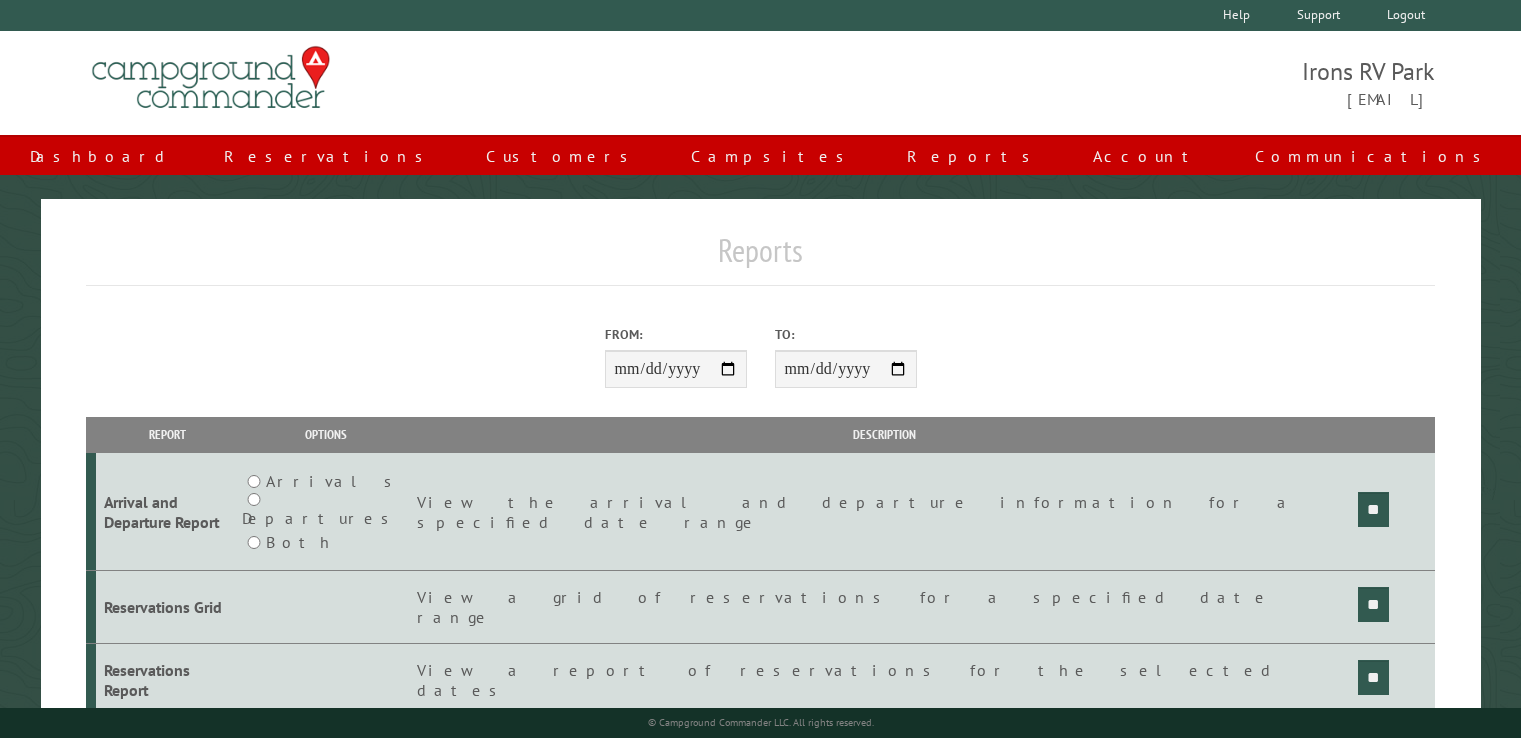 scroll, scrollTop: 0, scrollLeft: 0, axis: both 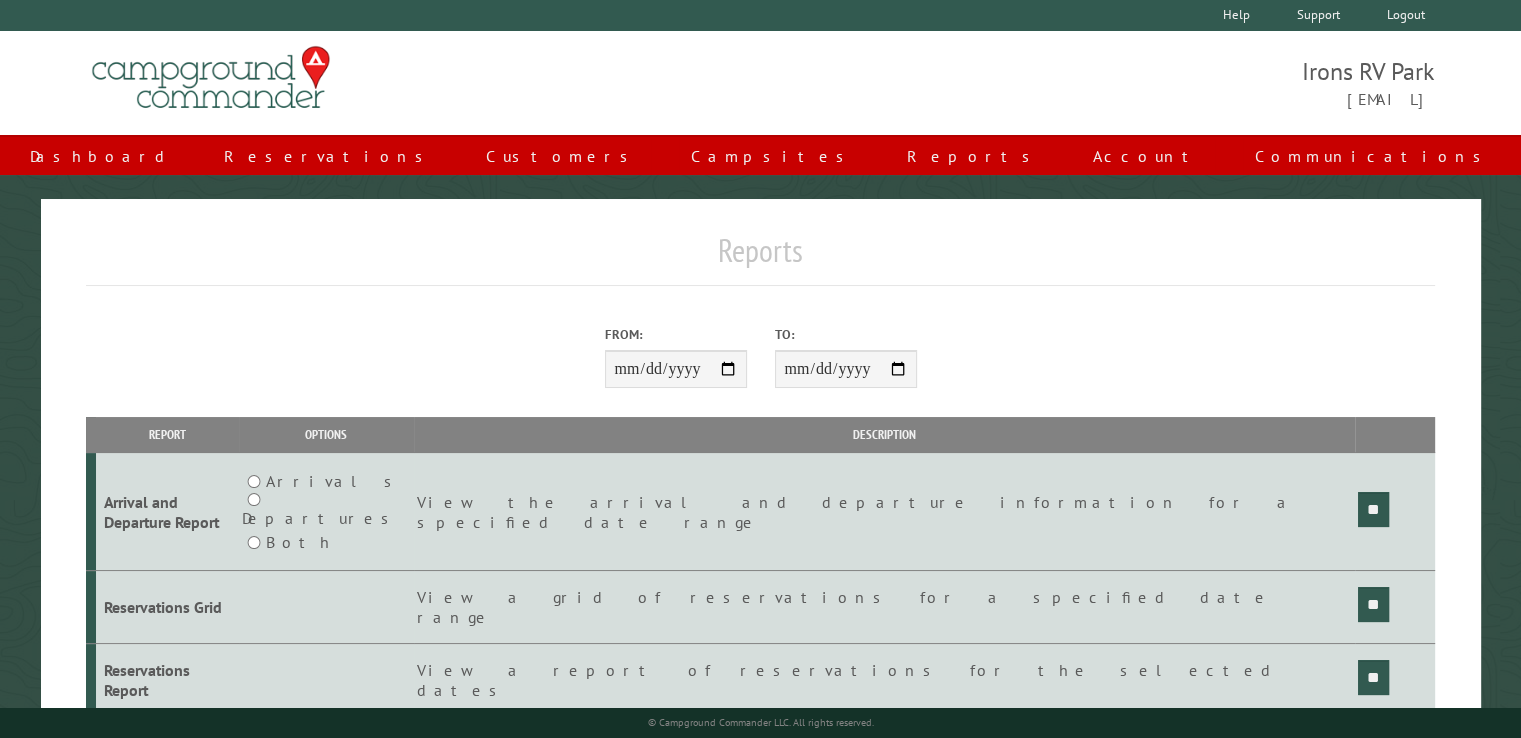 type on "**********" 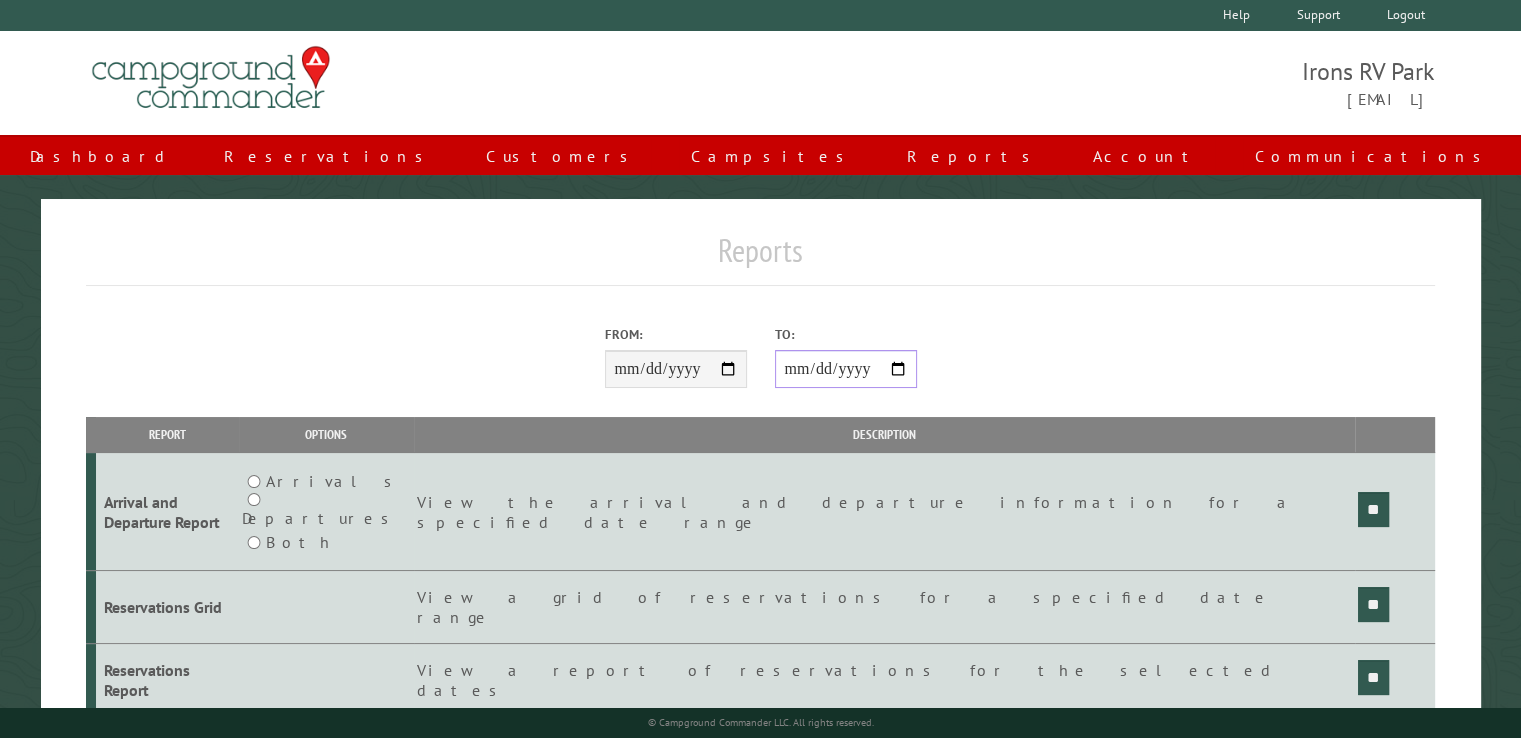 click on "**********" at bounding box center (846, 369) 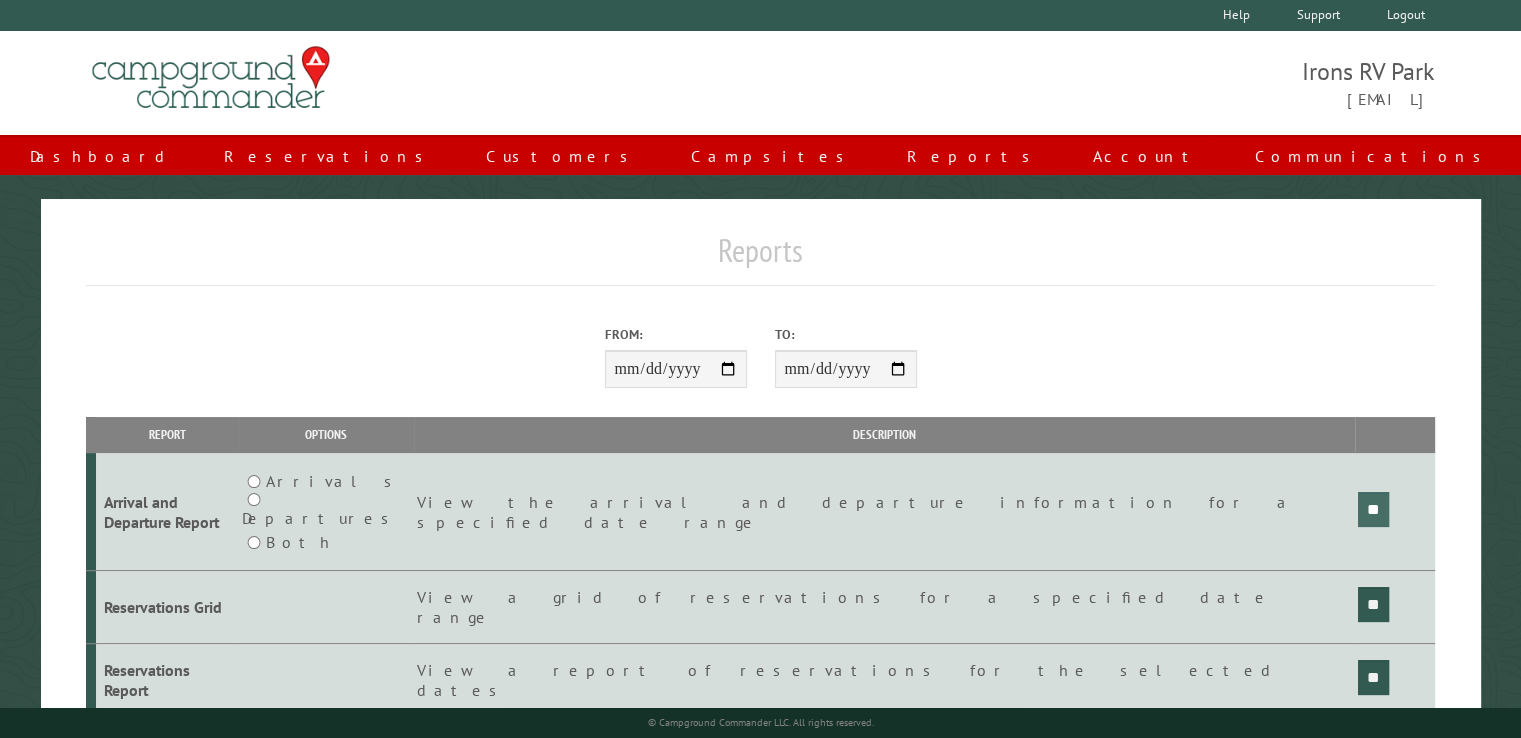 click on "**" at bounding box center [1373, 509] 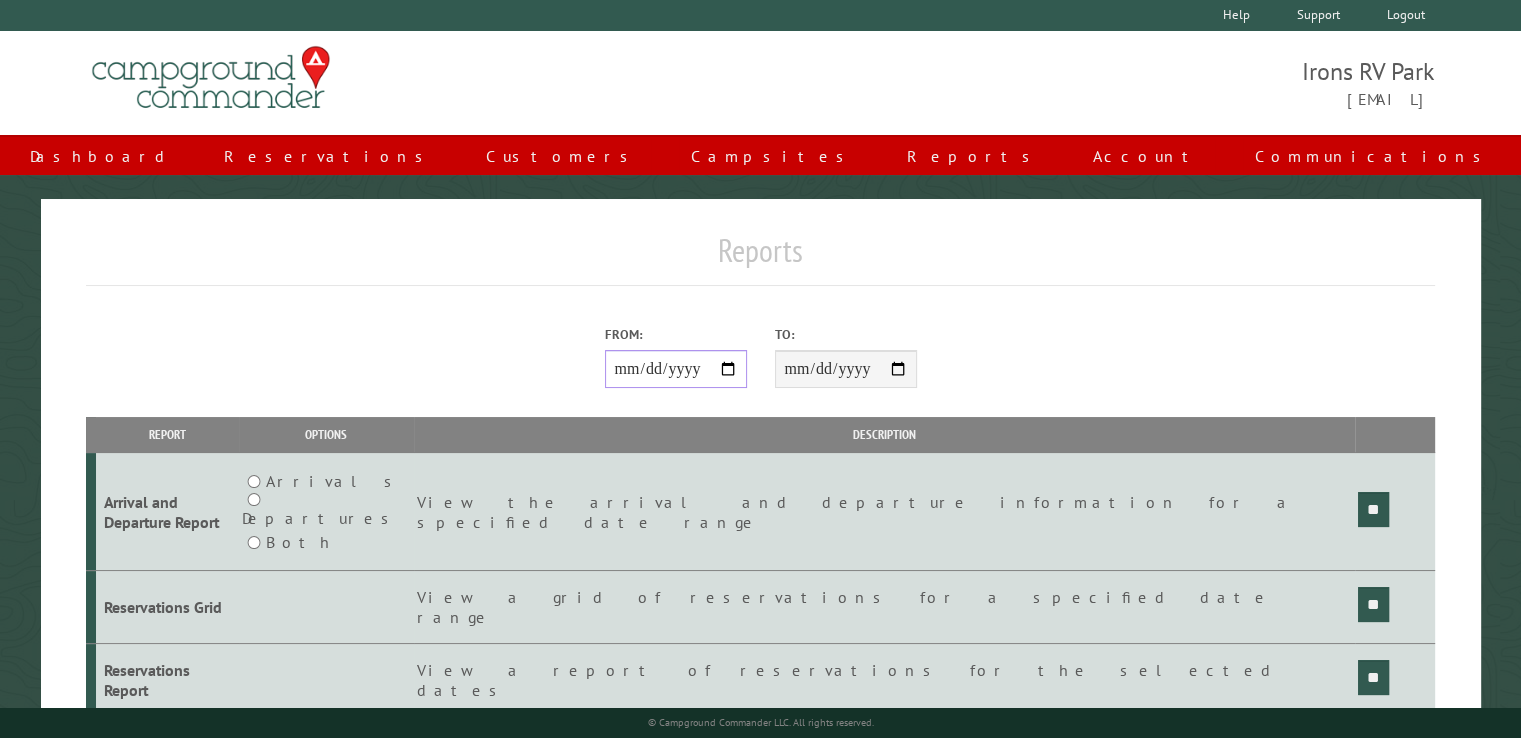 click on "**********" at bounding box center [676, 369] 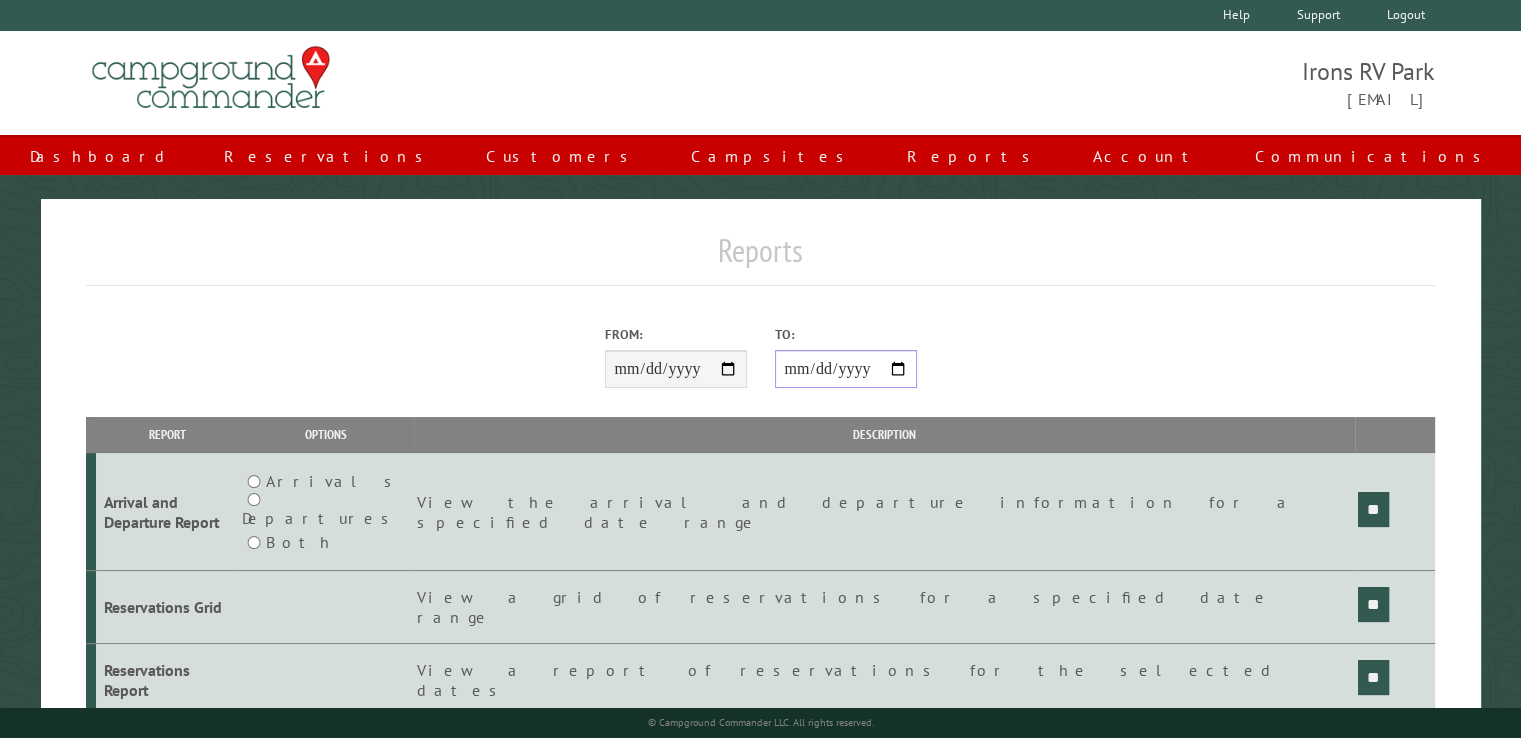 click on "**********" at bounding box center (846, 369) 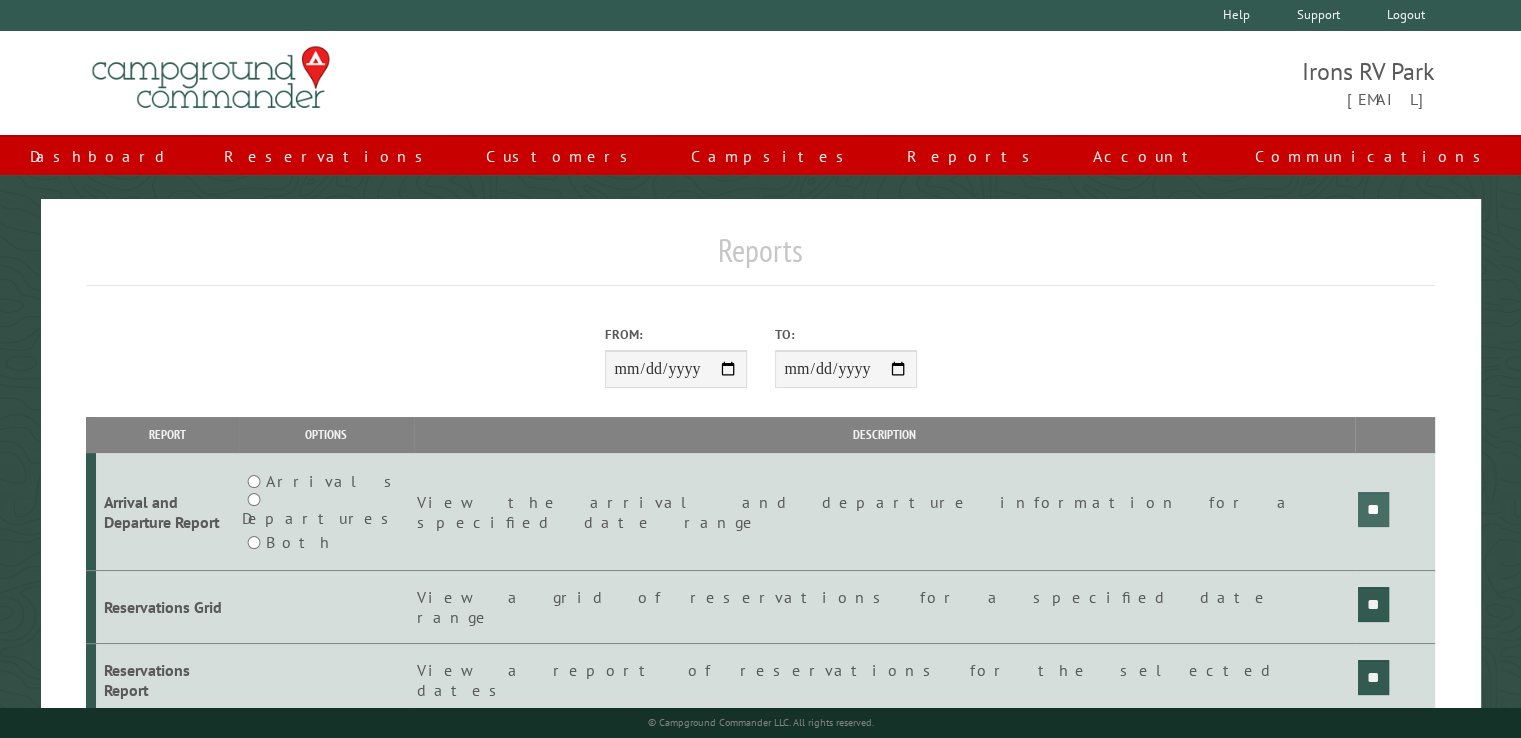 click on "**" at bounding box center [1373, 509] 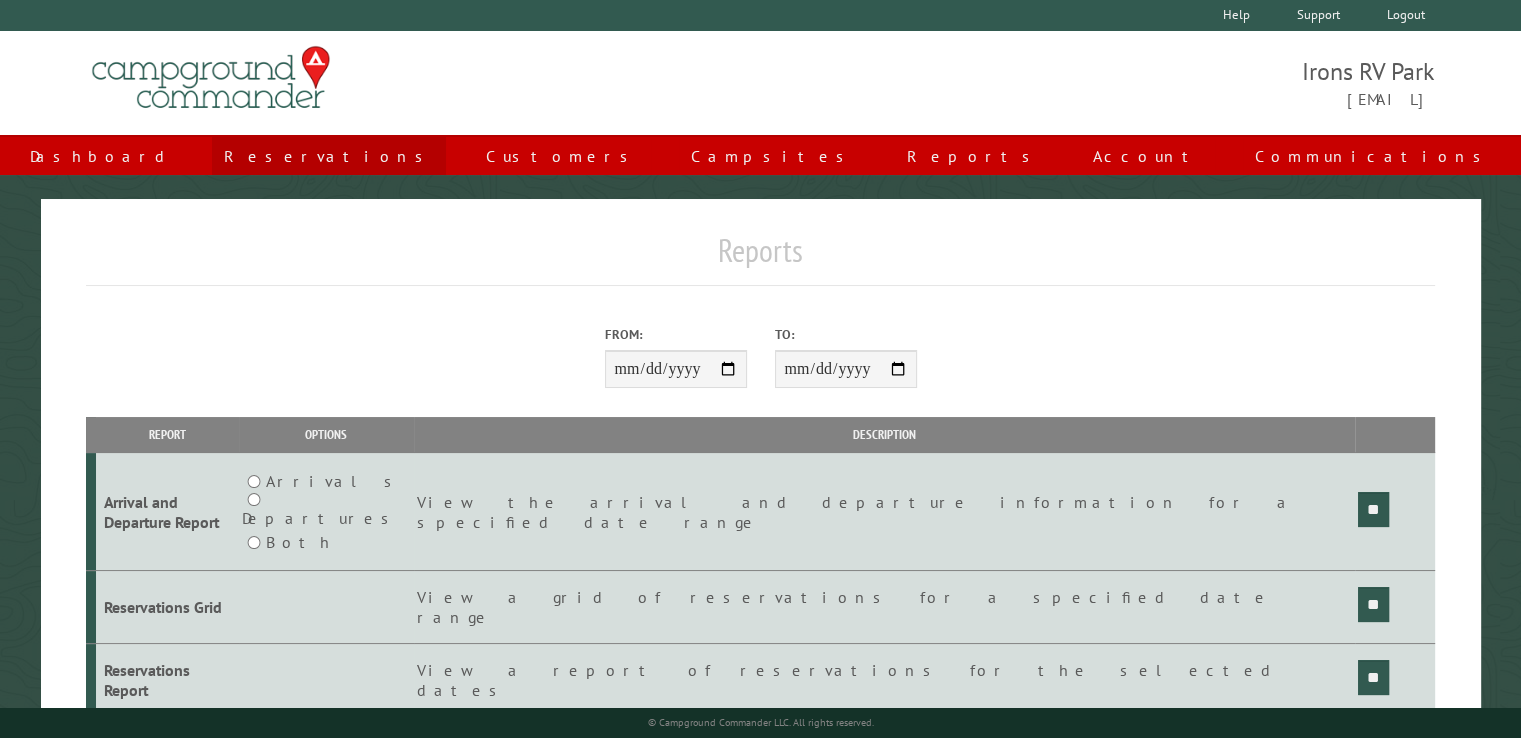 click on "Reservations" at bounding box center (329, 156) 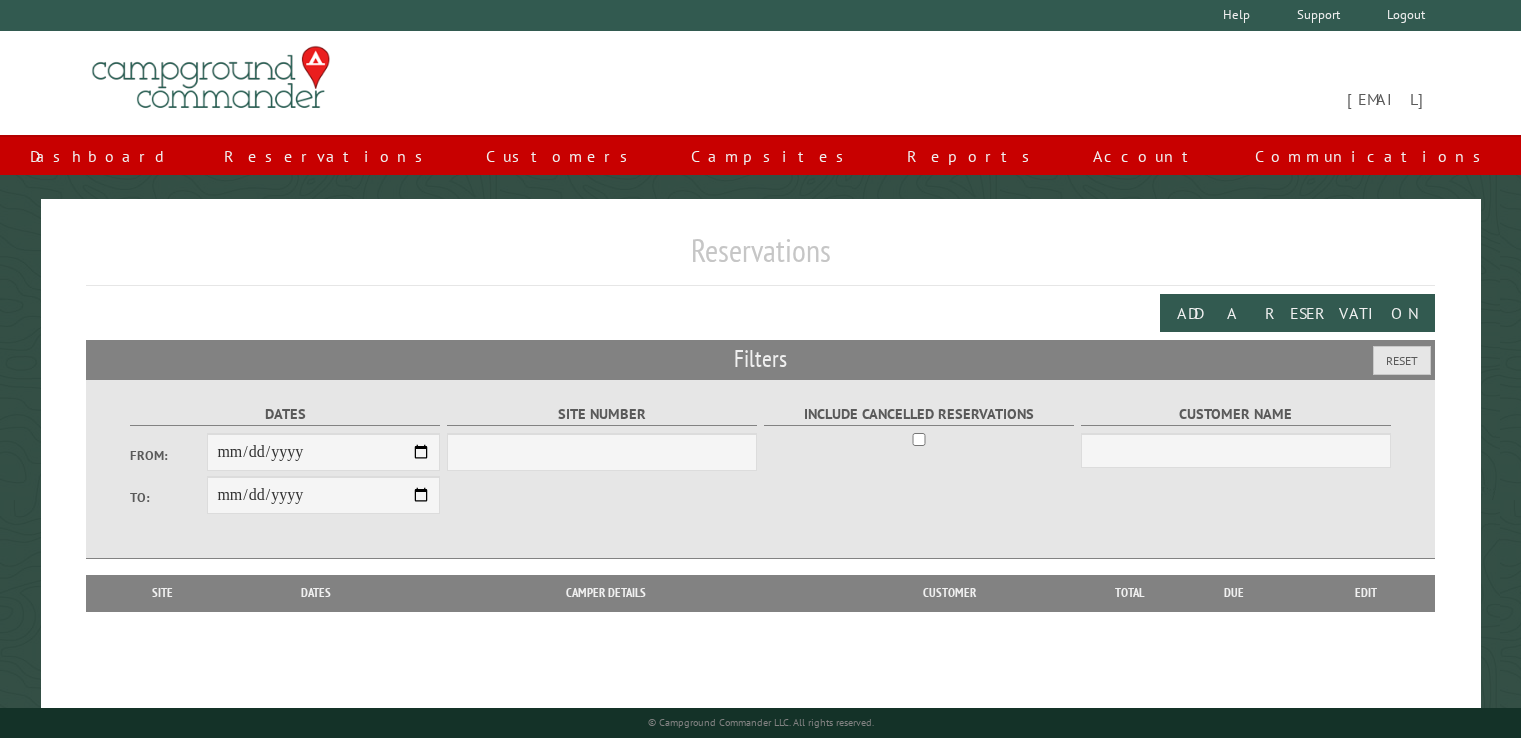 scroll, scrollTop: 0, scrollLeft: 0, axis: both 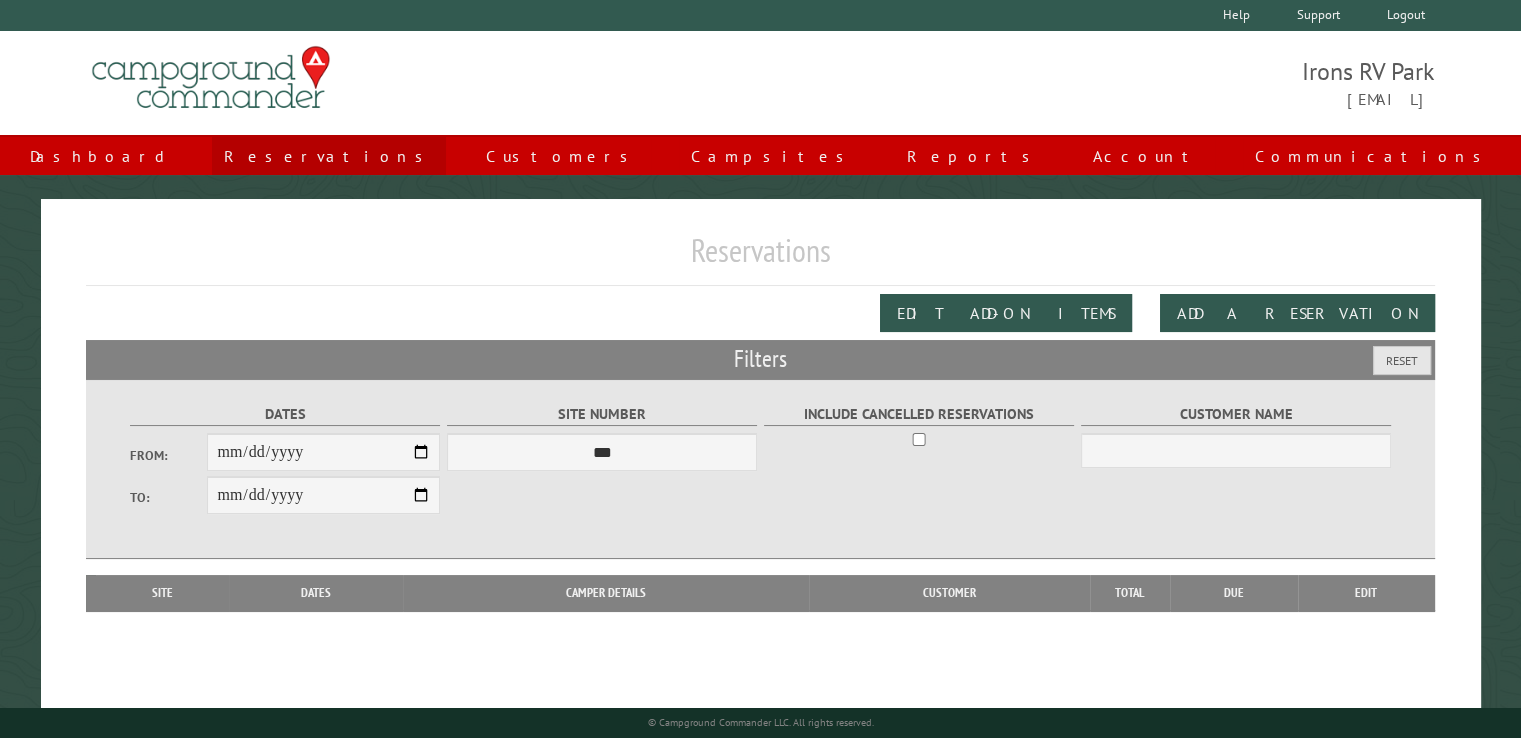 click on "Reservations" at bounding box center (329, 156) 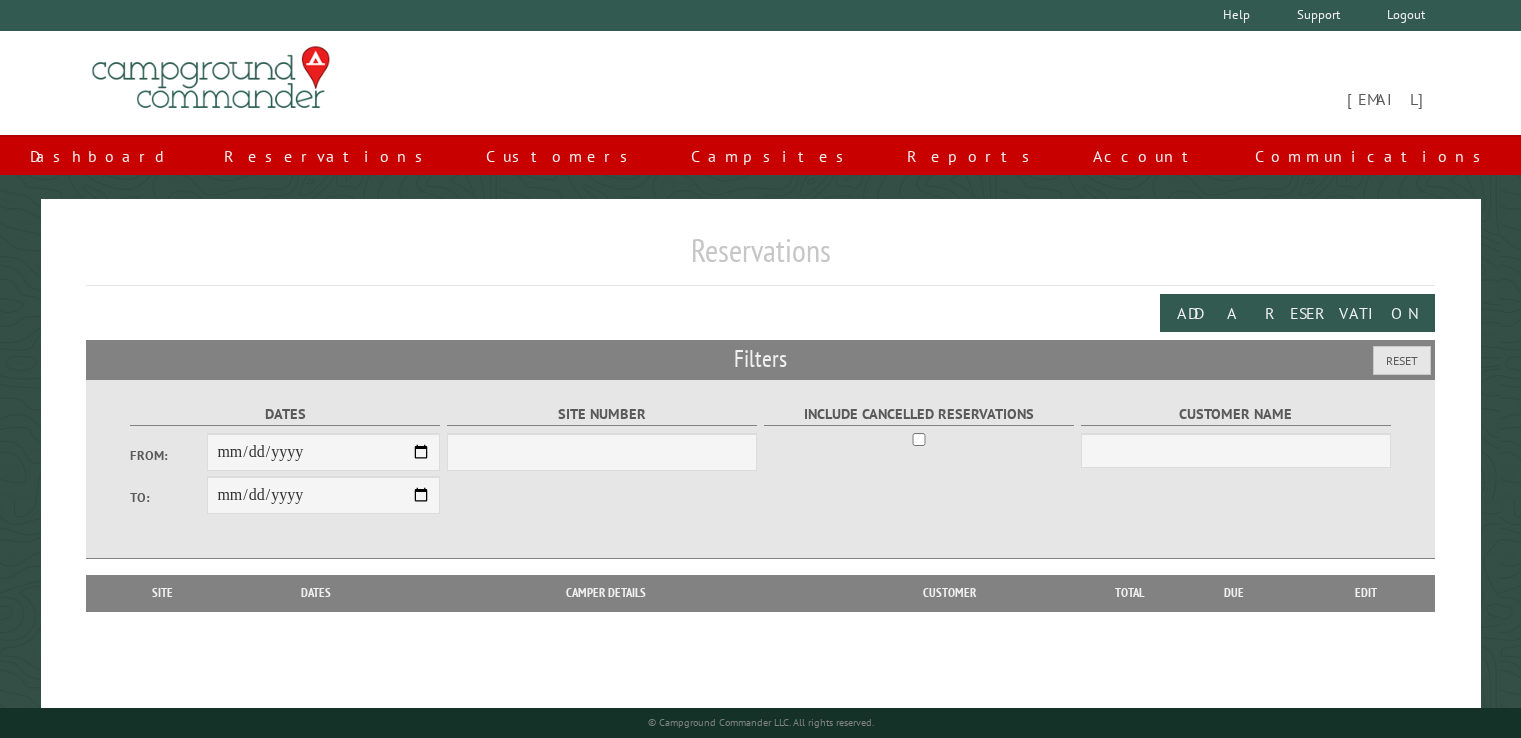 scroll, scrollTop: 0, scrollLeft: 0, axis: both 